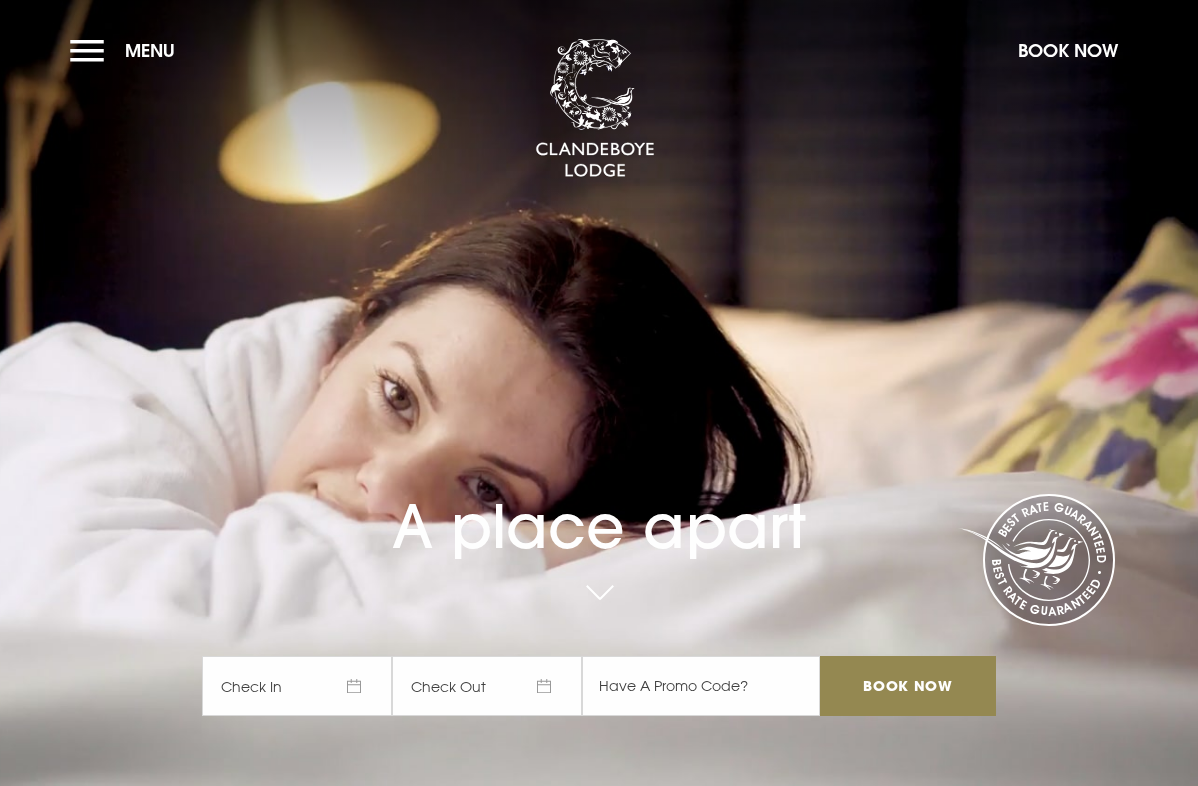 scroll, scrollTop: 0, scrollLeft: 0, axis: both 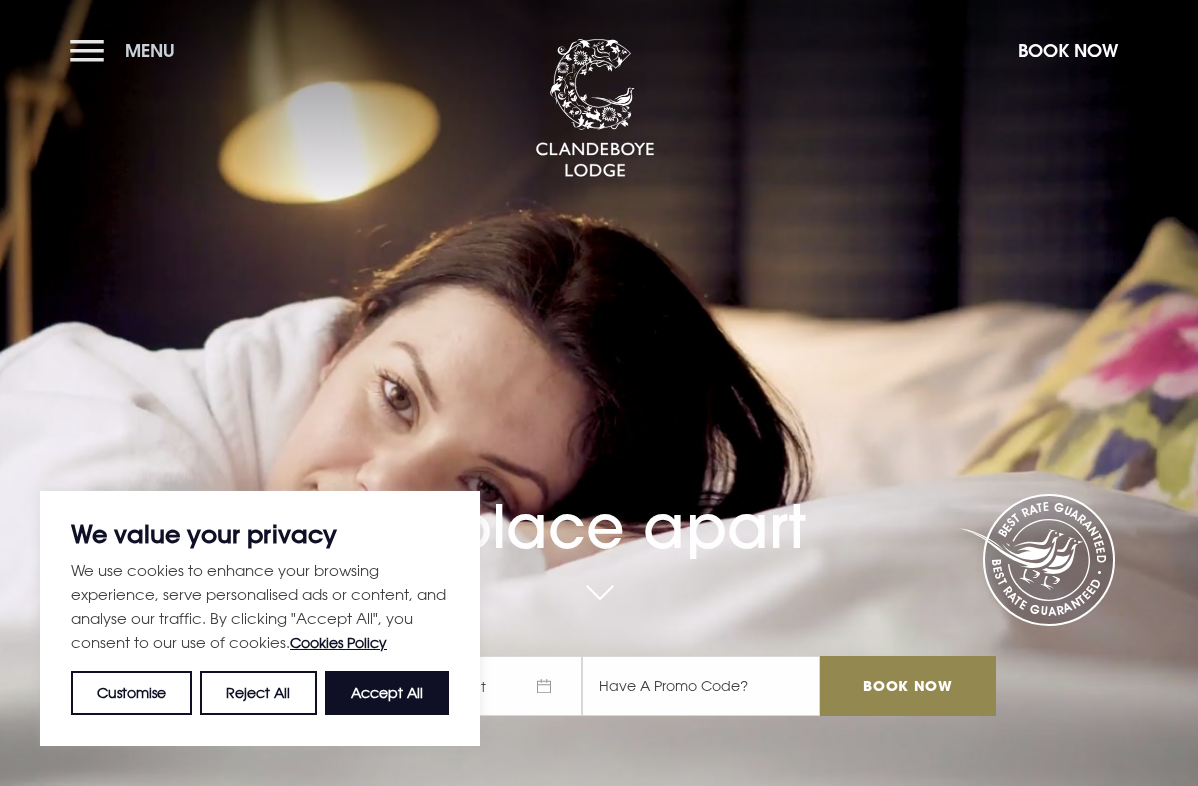 click on "Menu" at bounding box center (127, 50) 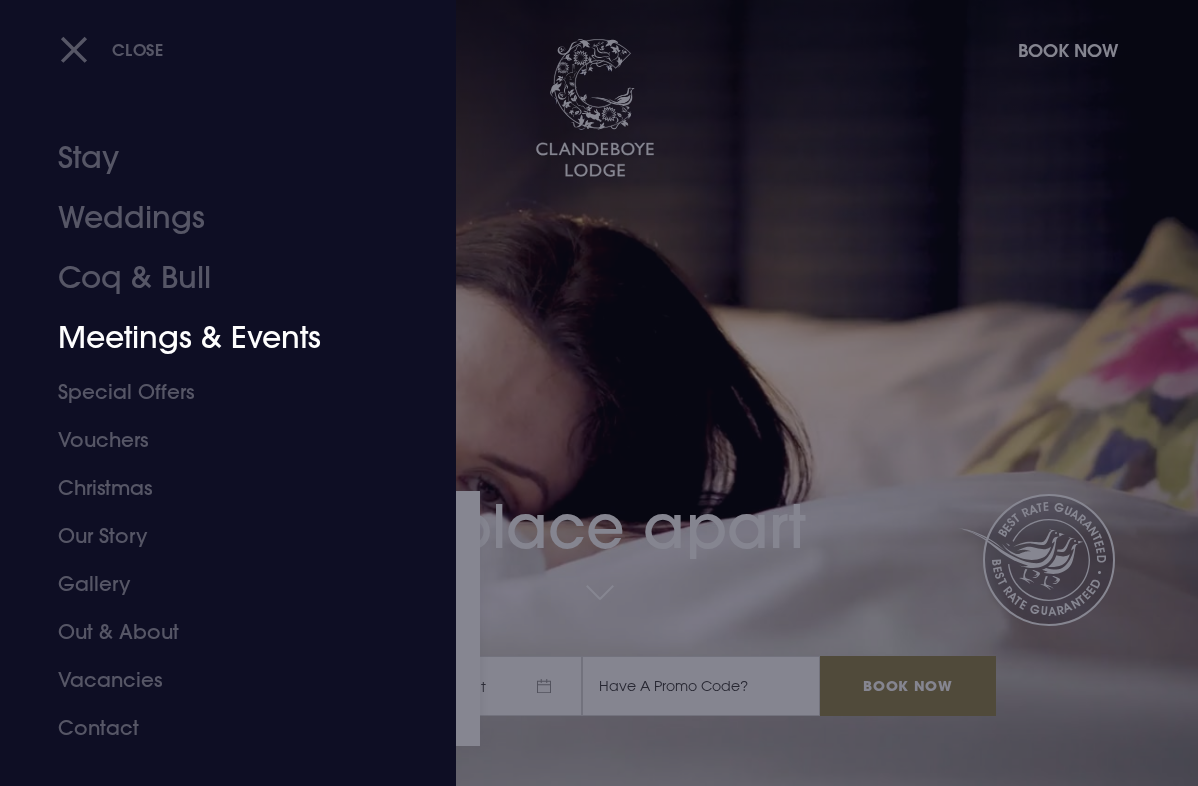 click on "Meetings & Events" at bounding box center [214, 338] 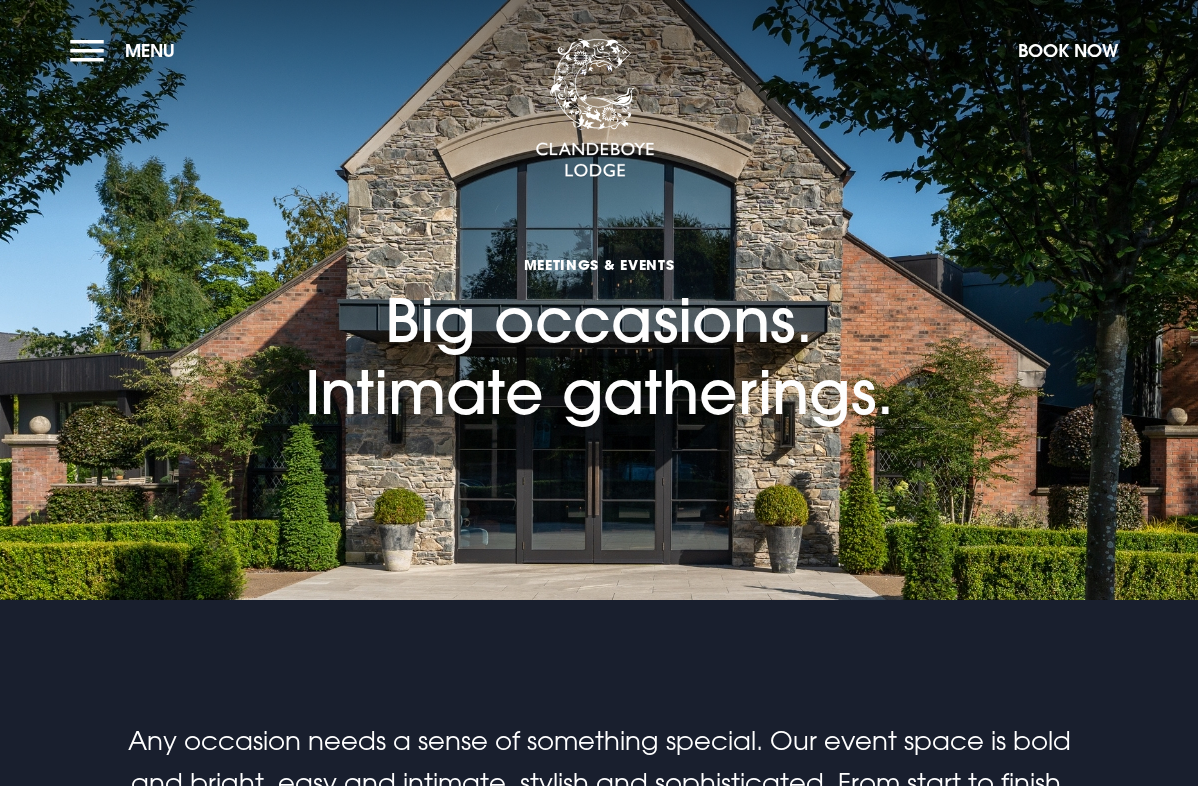 scroll, scrollTop: 0, scrollLeft: 0, axis: both 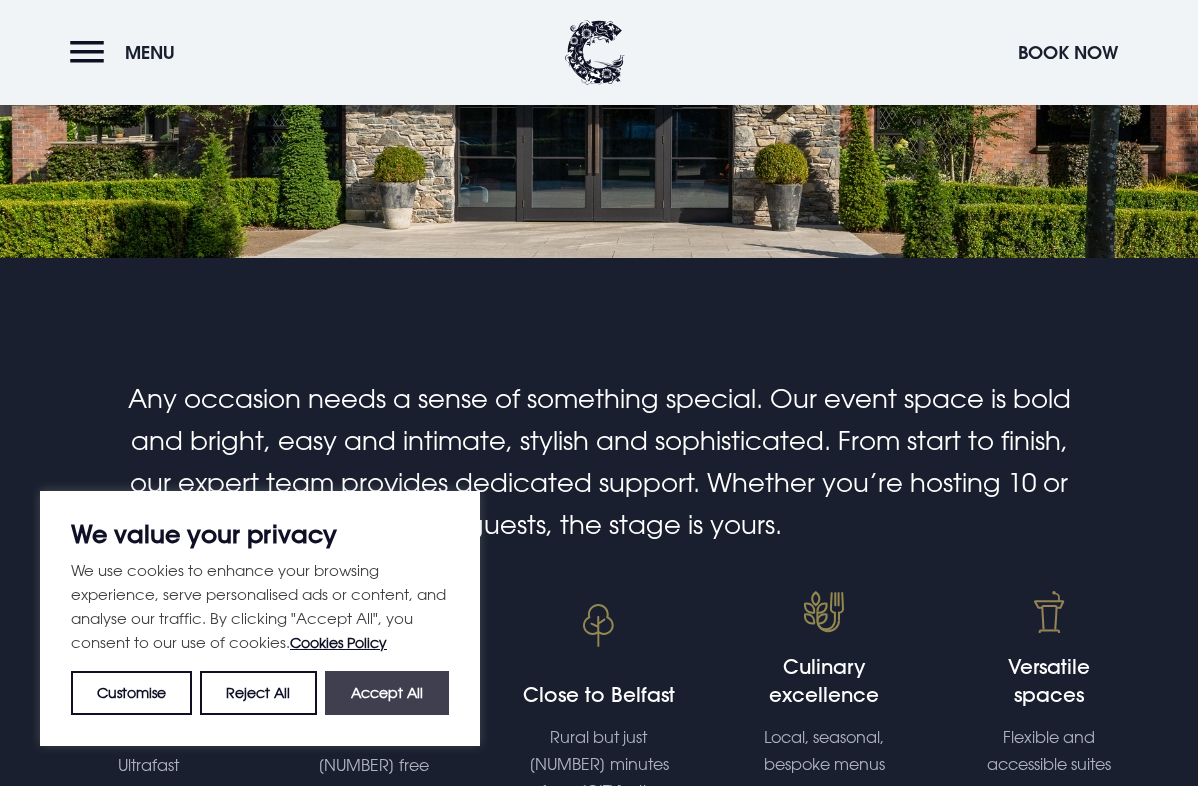 click on "Accept All" at bounding box center [387, 693] 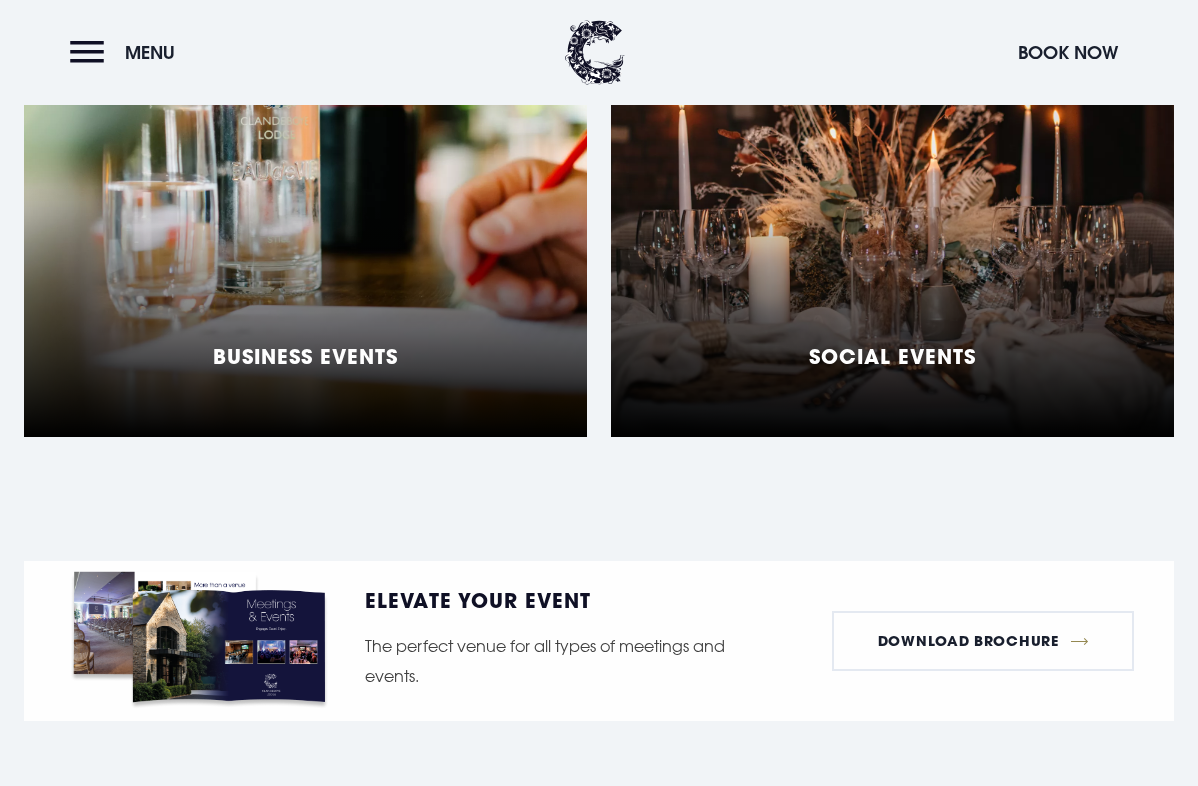 scroll, scrollTop: 1815, scrollLeft: 0, axis: vertical 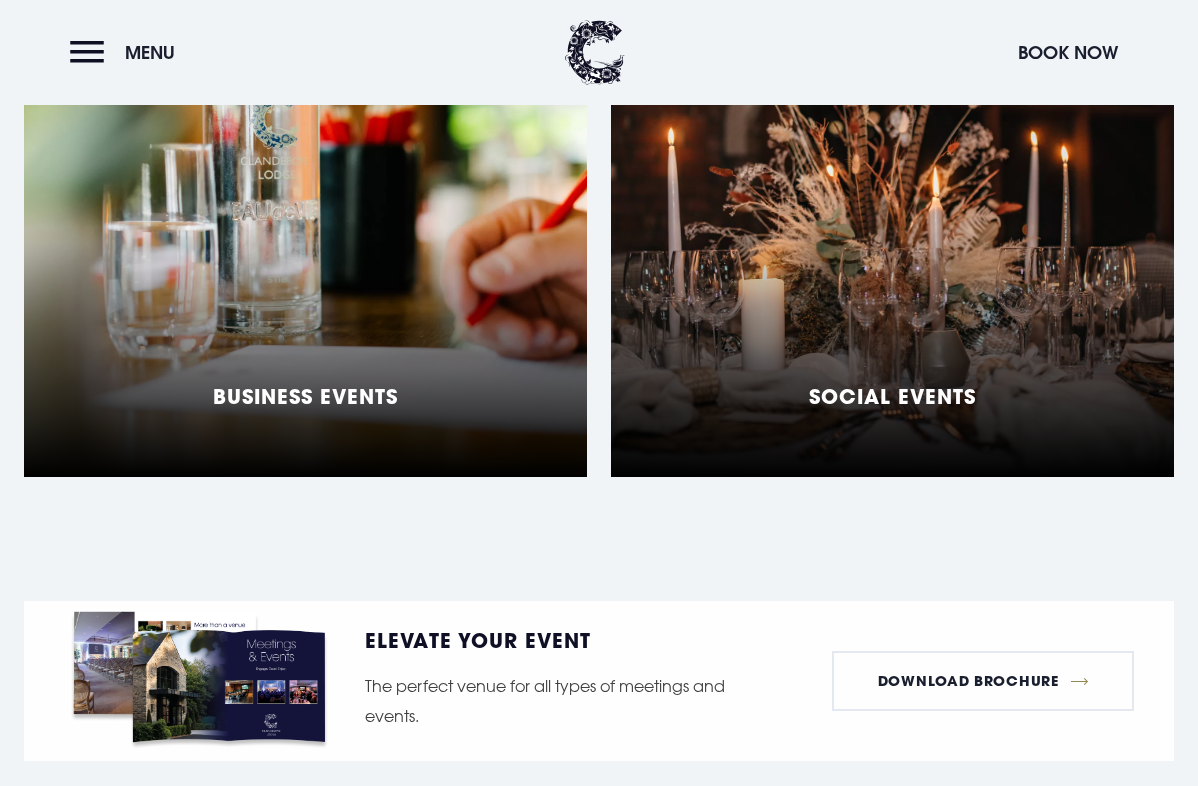 click on "Social Events" at bounding box center (892, 396) 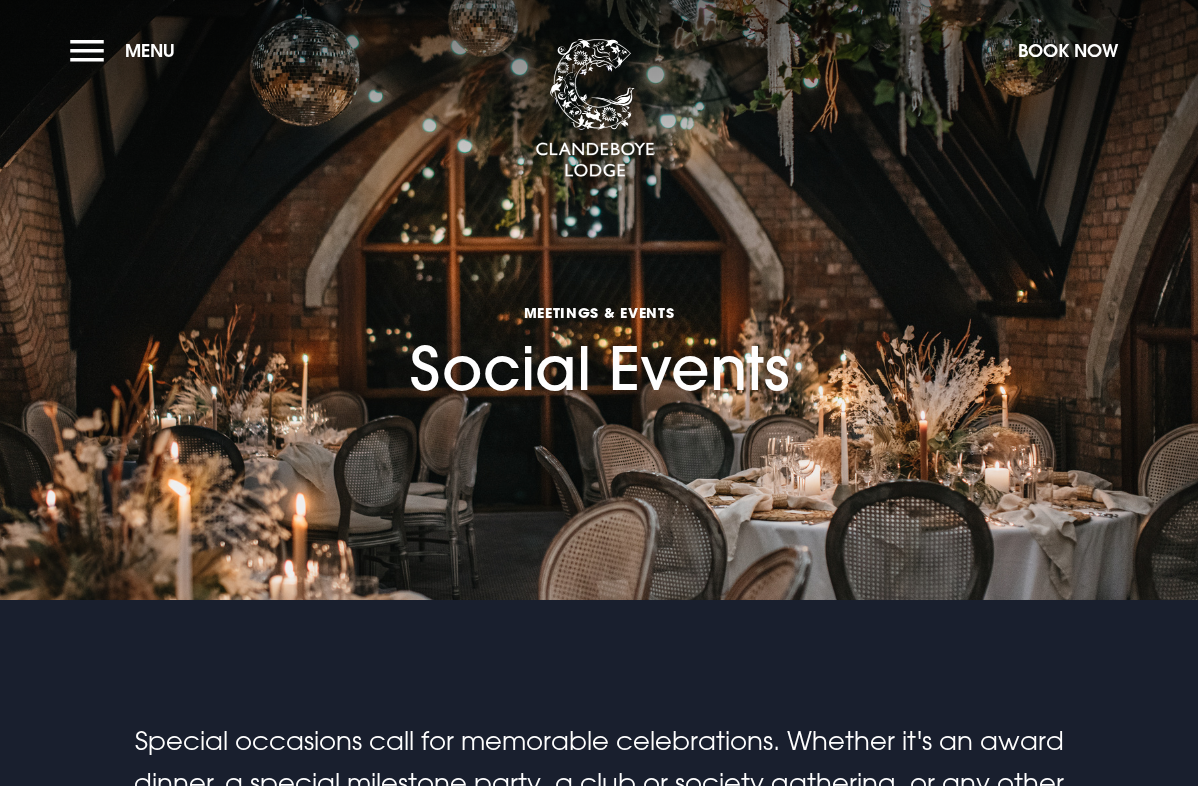 scroll, scrollTop: 0, scrollLeft: 0, axis: both 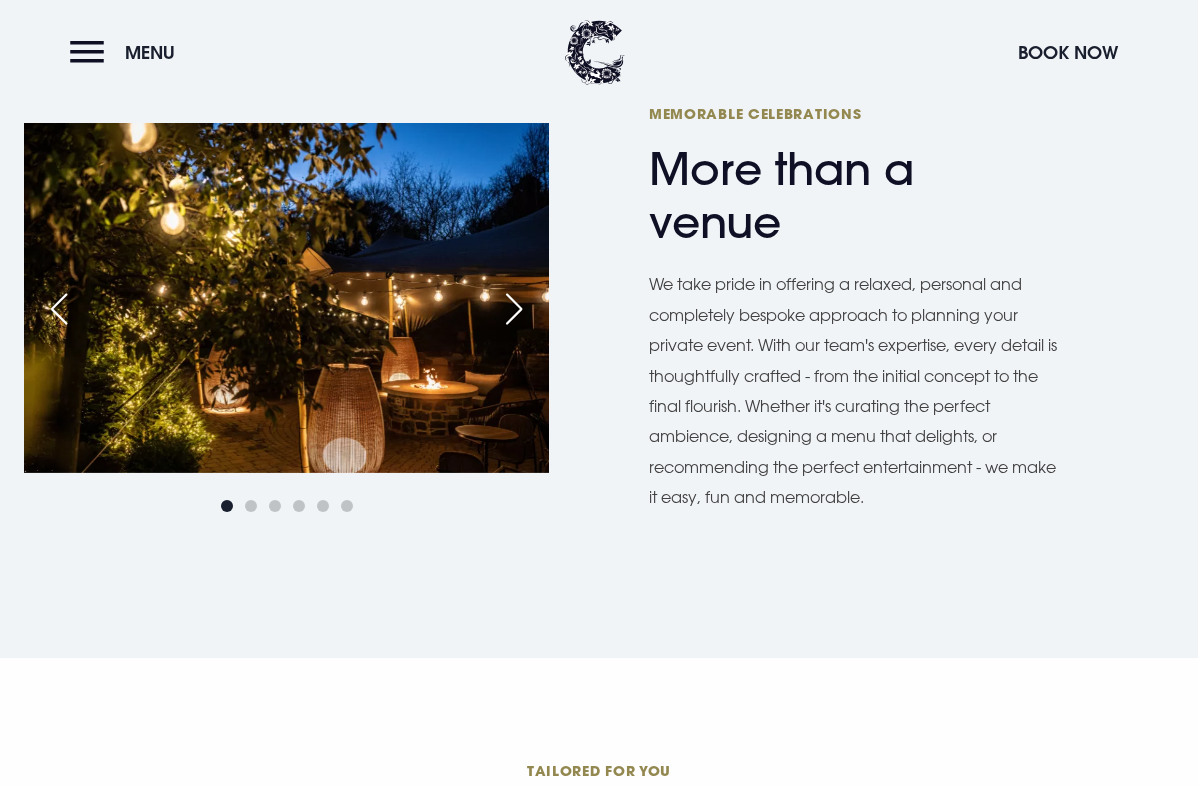 click at bounding box center (514, 309) 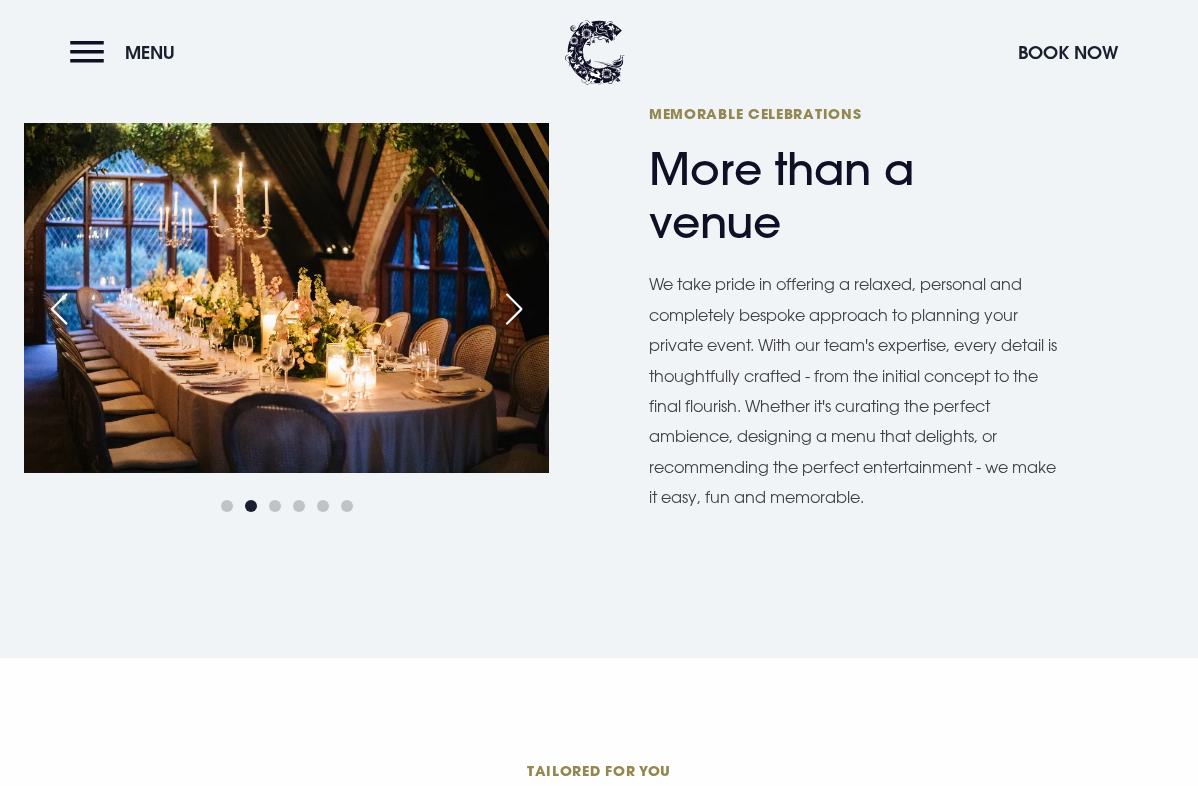 click at bounding box center [514, 309] 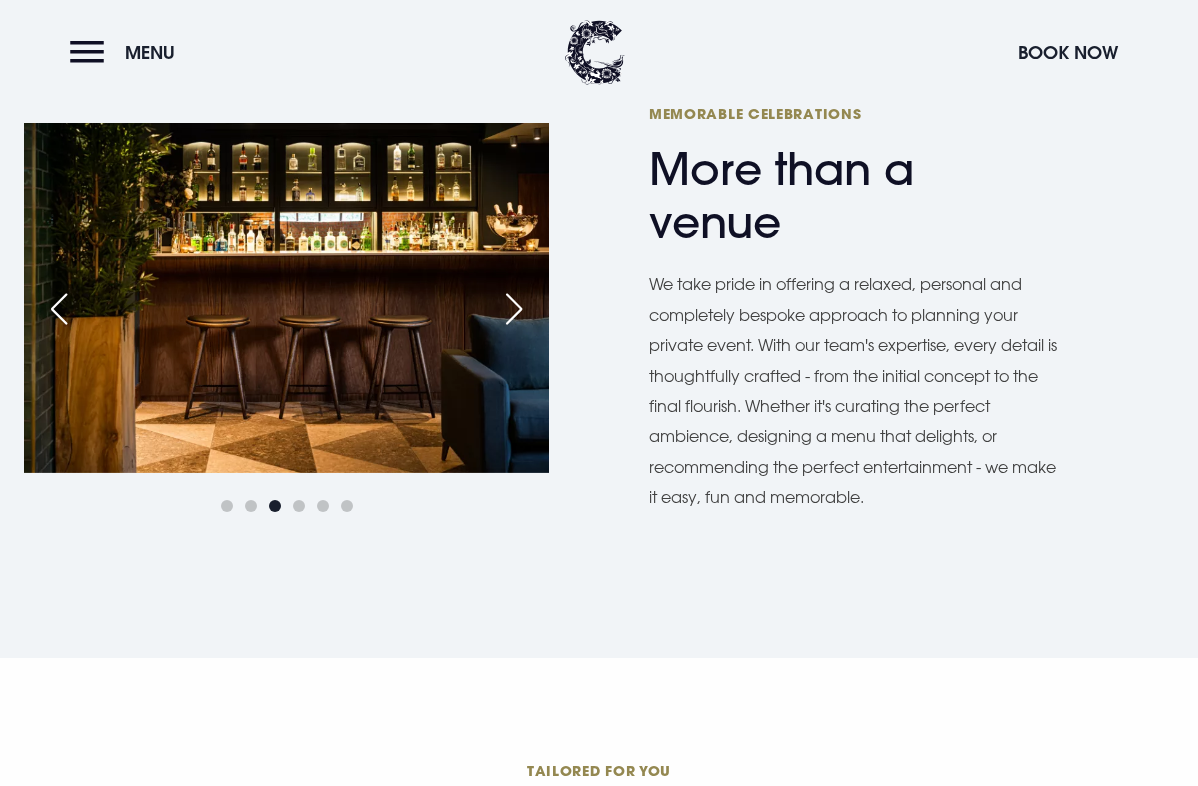 click at bounding box center [514, 309] 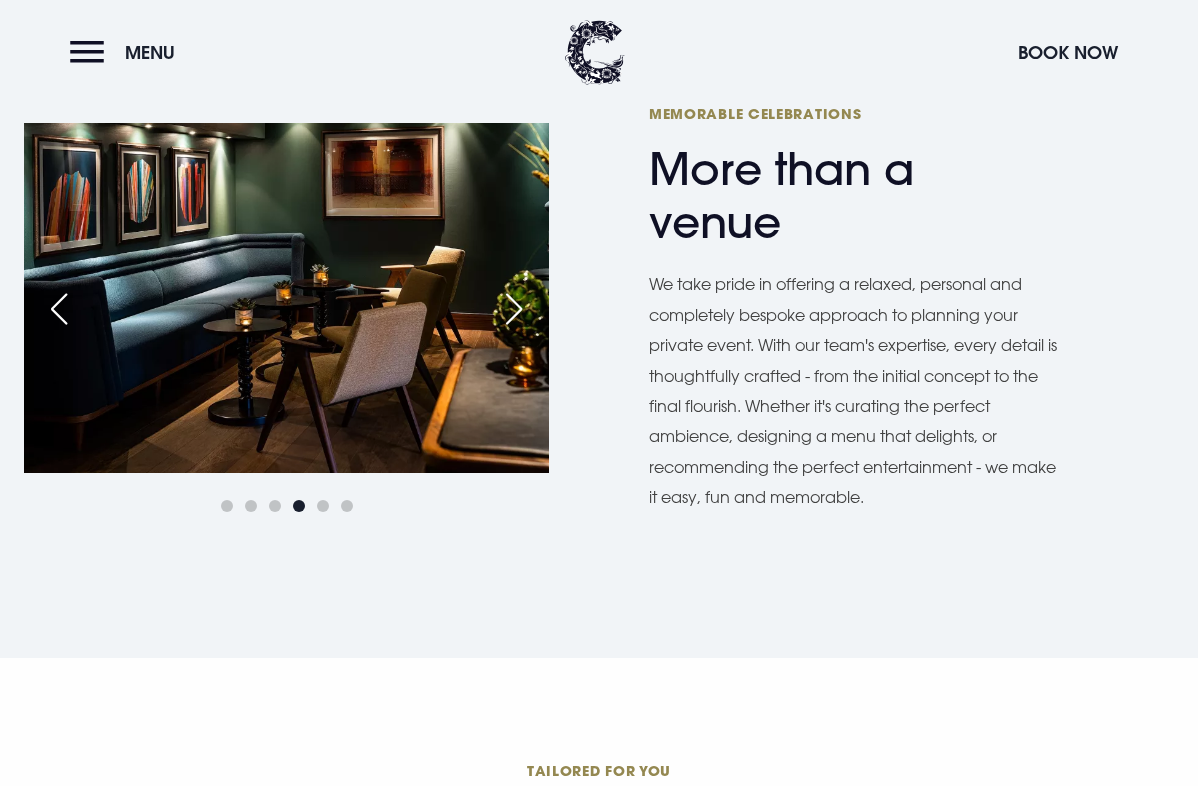 click at bounding box center (514, 309) 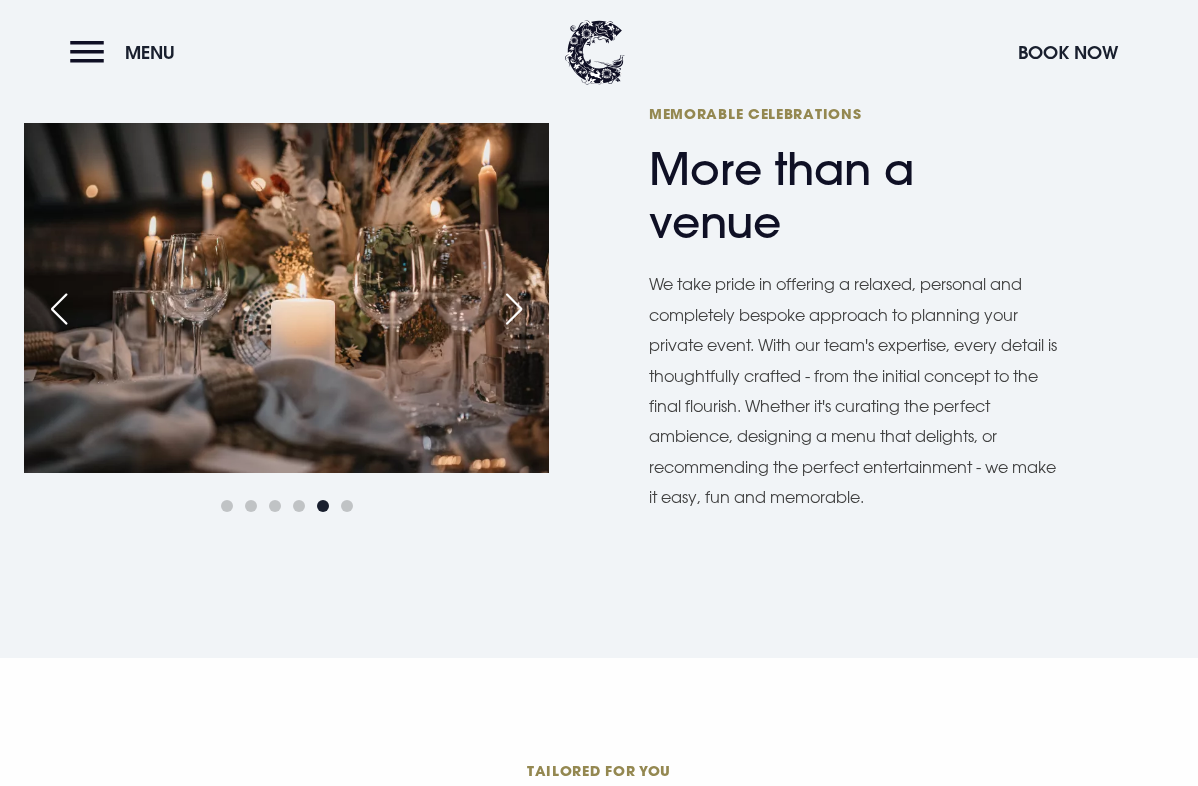 click at bounding box center (514, 309) 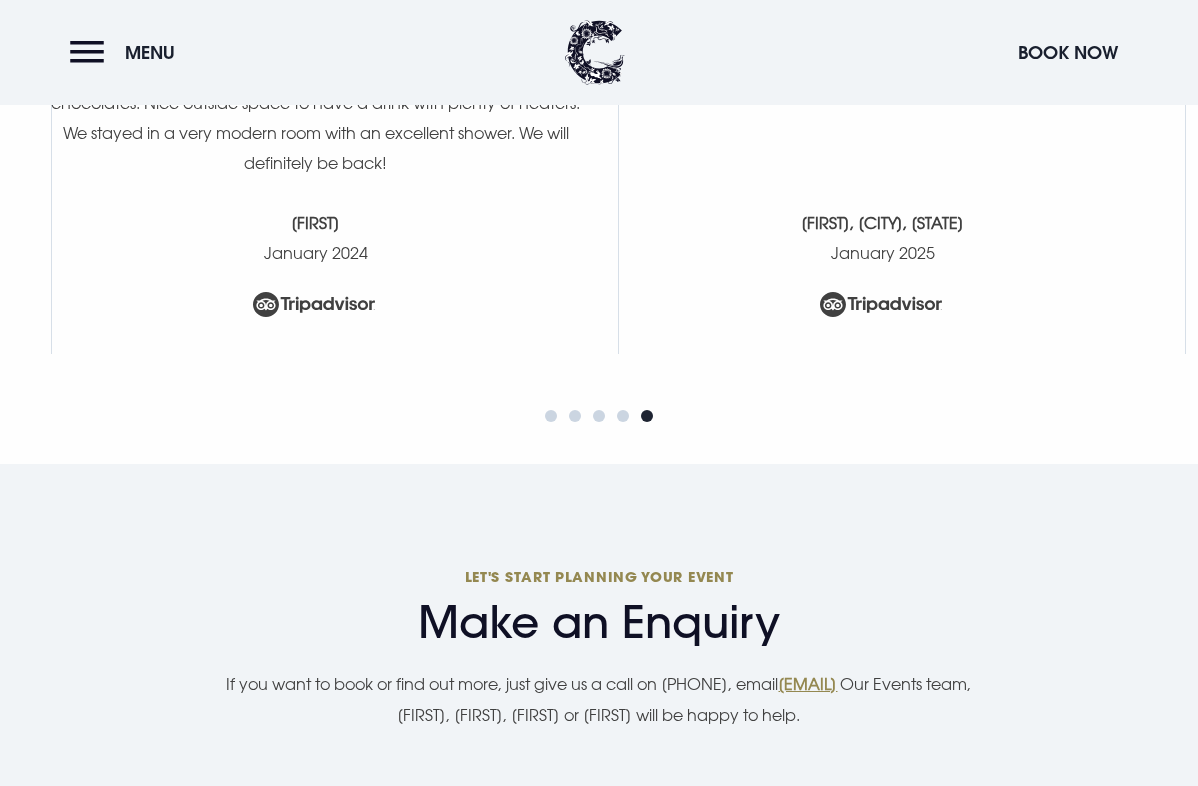 scroll, scrollTop: 5672, scrollLeft: 0, axis: vertical 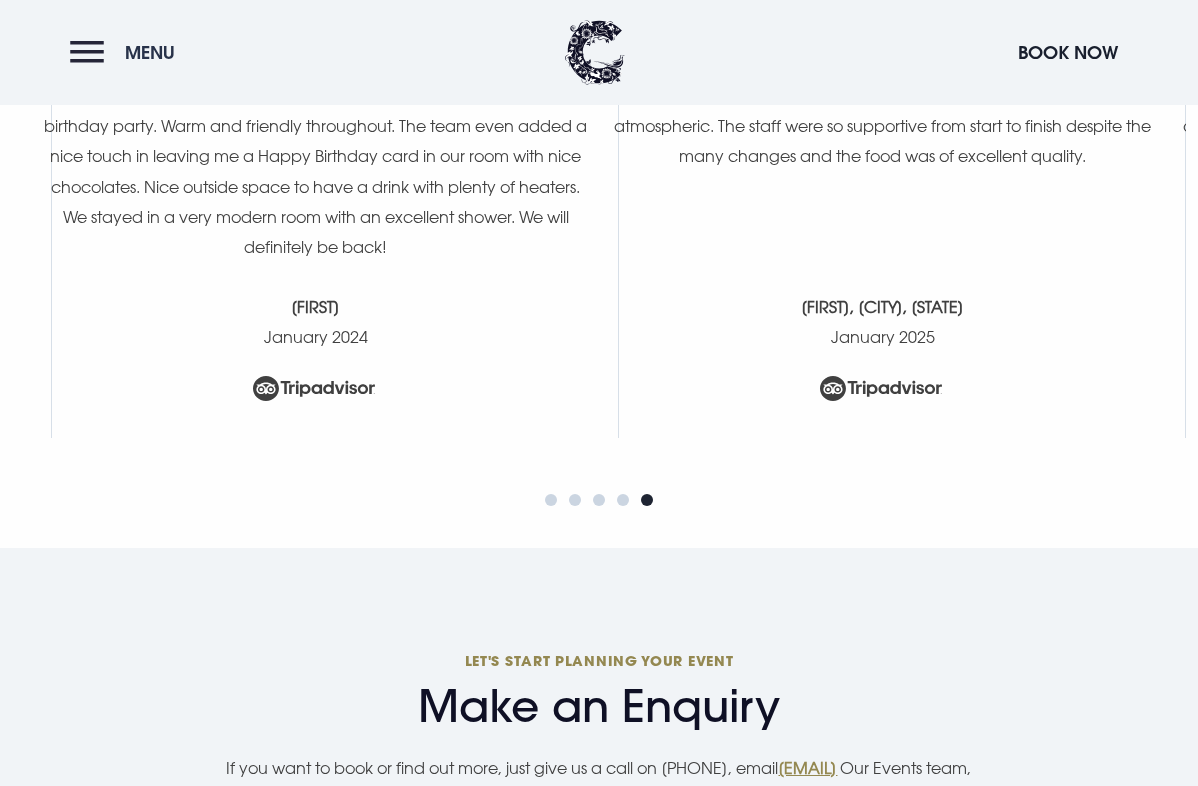 click on "Menu" at bounding box center [150, 52] 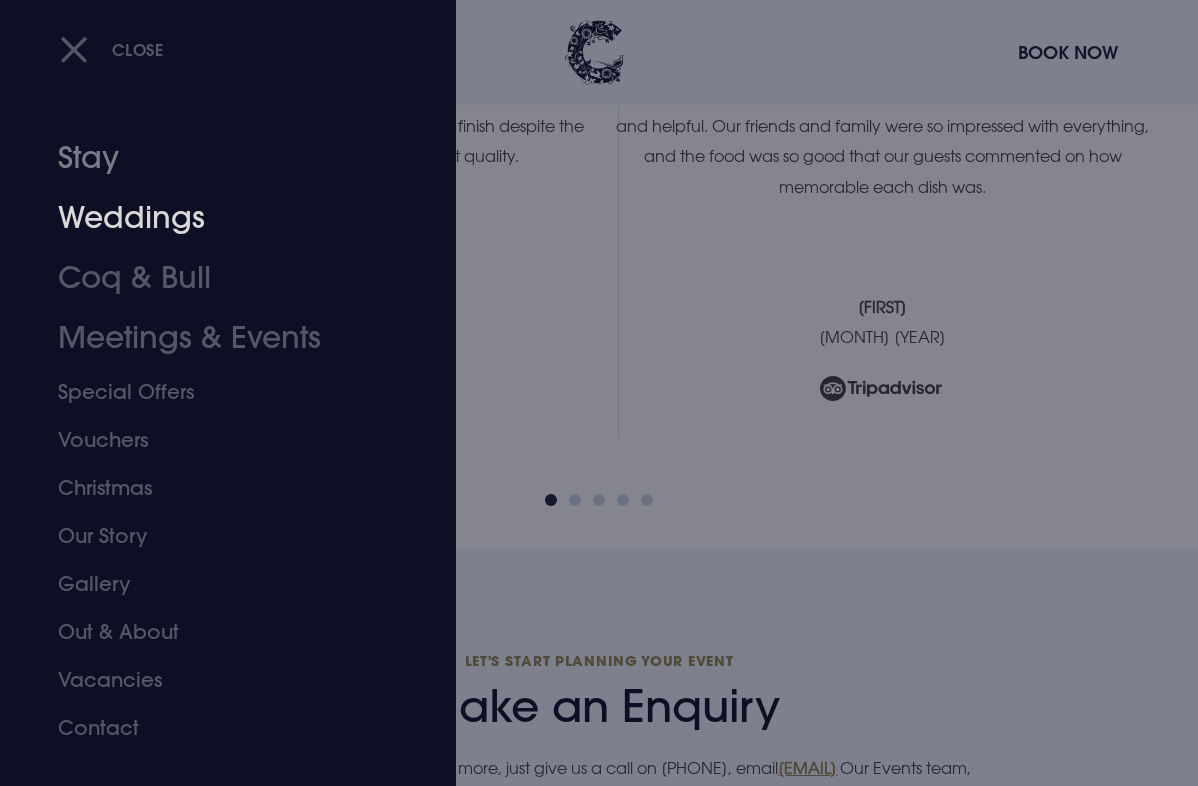 click on "Weddings" at bounding box center [214, 218] 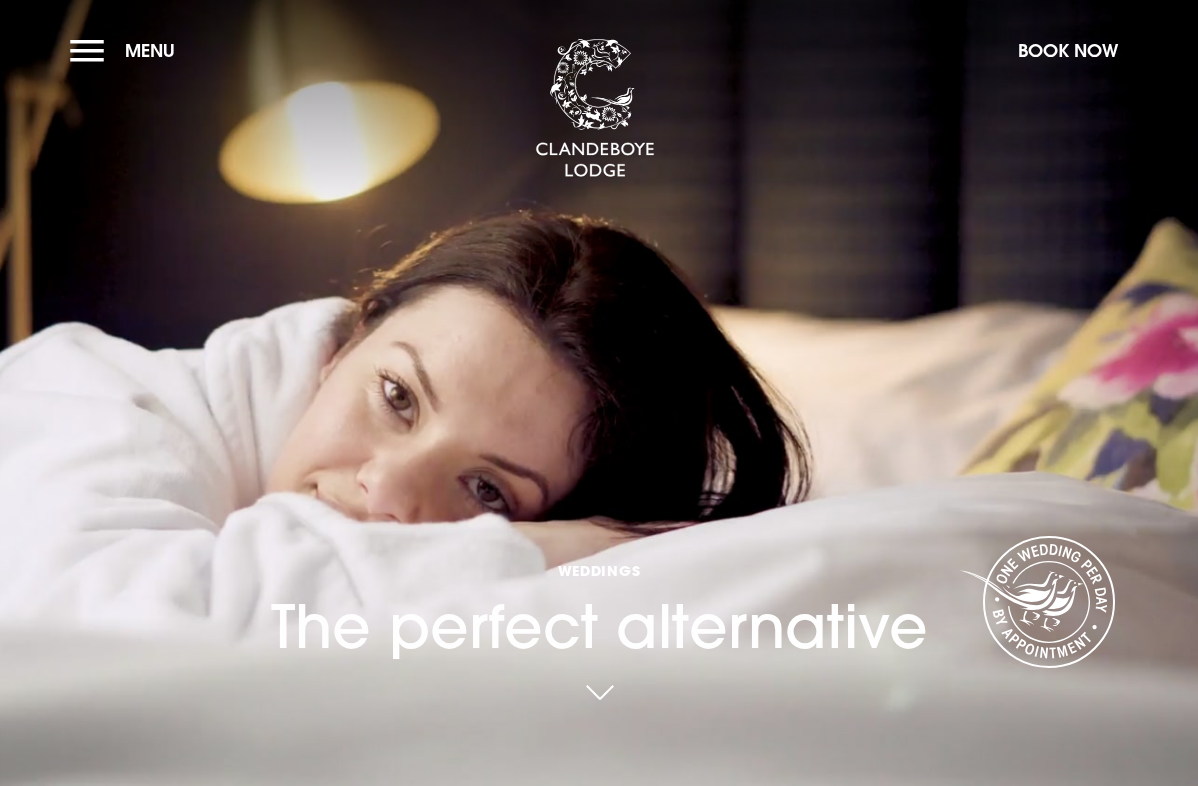 scroll, scrollTop: 0, scrollLeft: 0, axis: both 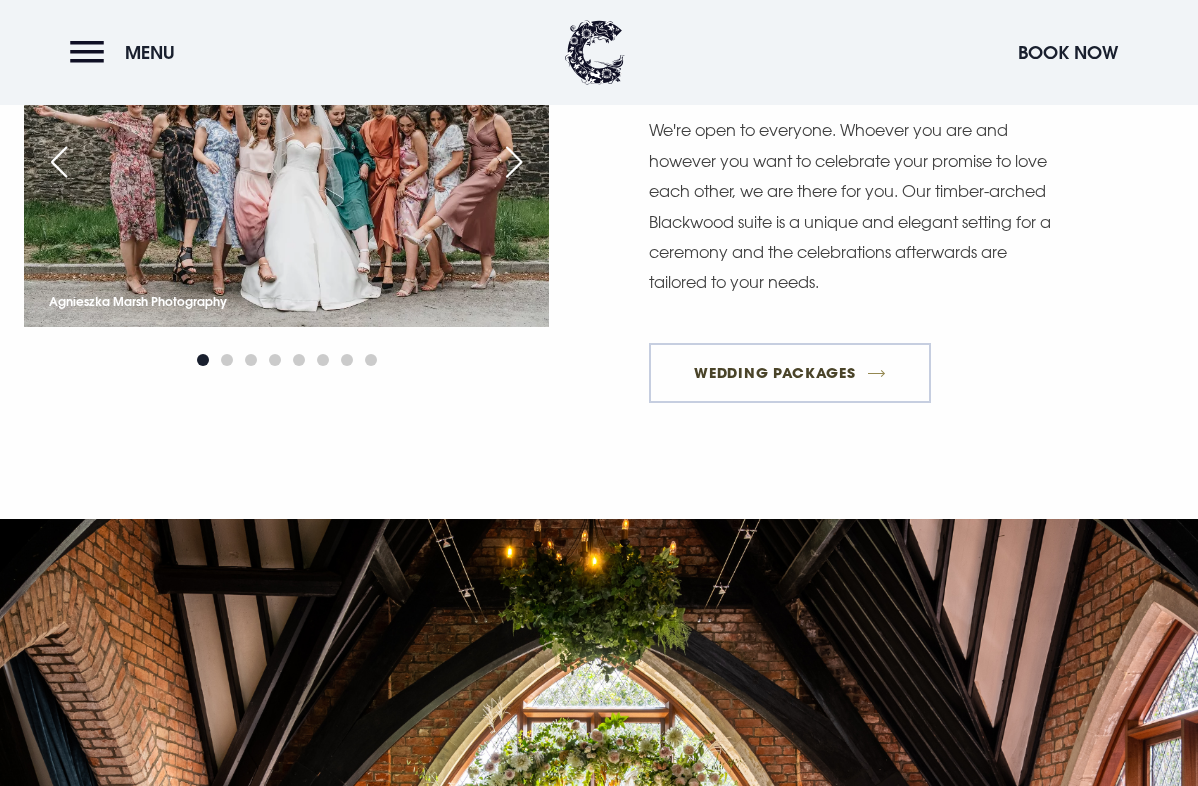 click on "Wedding Packages" at bounding box center [790, 373] 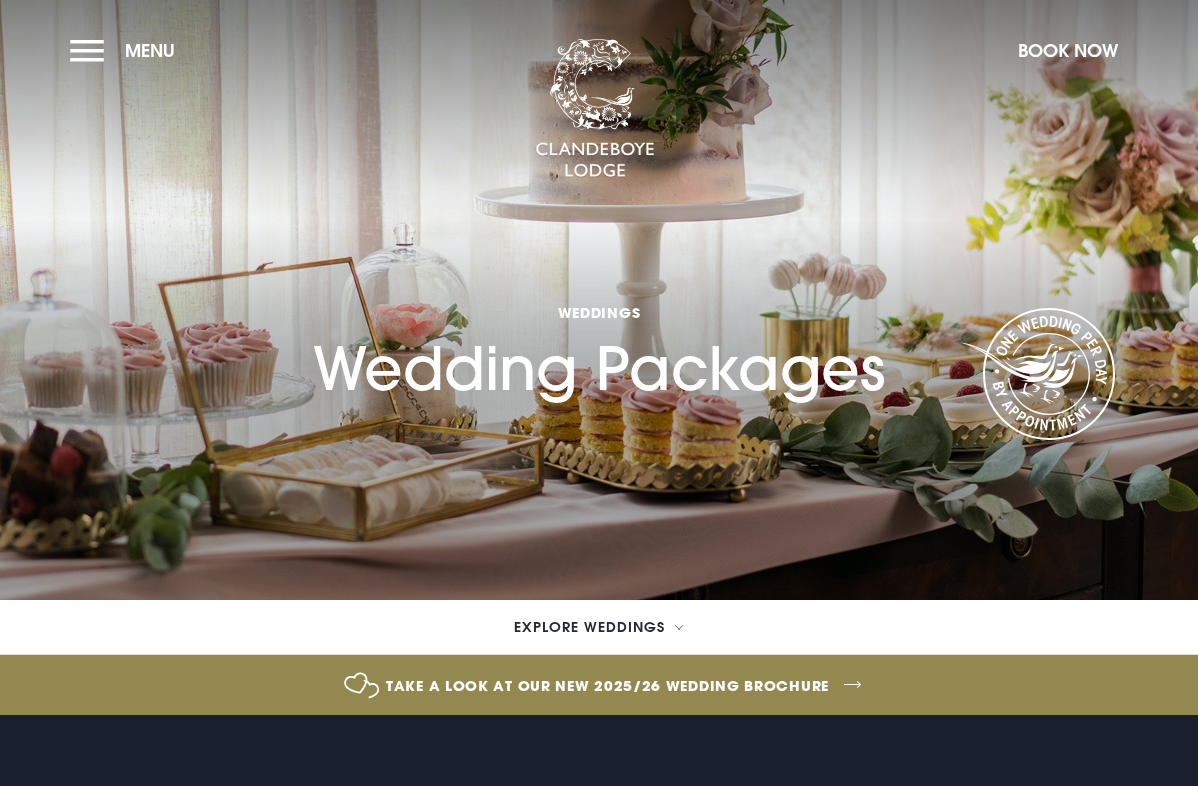 scroll, scrollTop: 0, scrollLeft: 0, axis: both 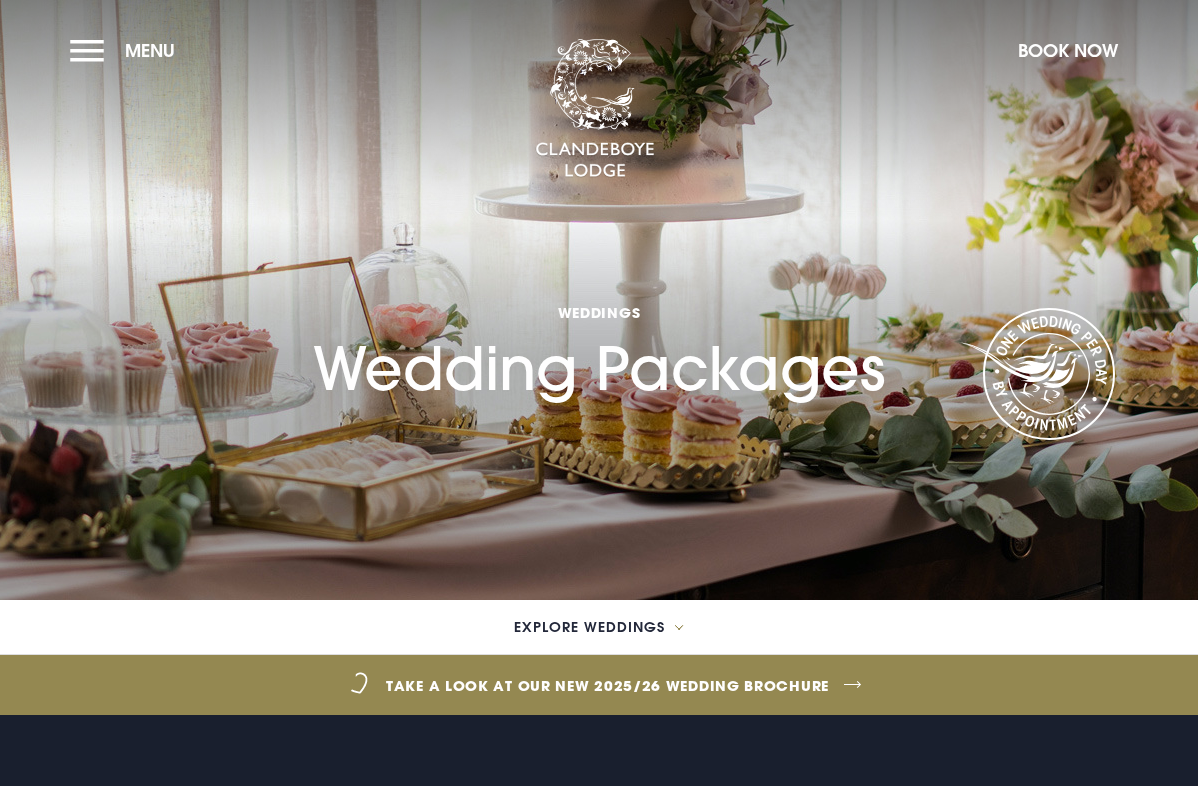 click on "Take a look at our new 2025/26 wedding brochure" at bounding box center (607, 685) 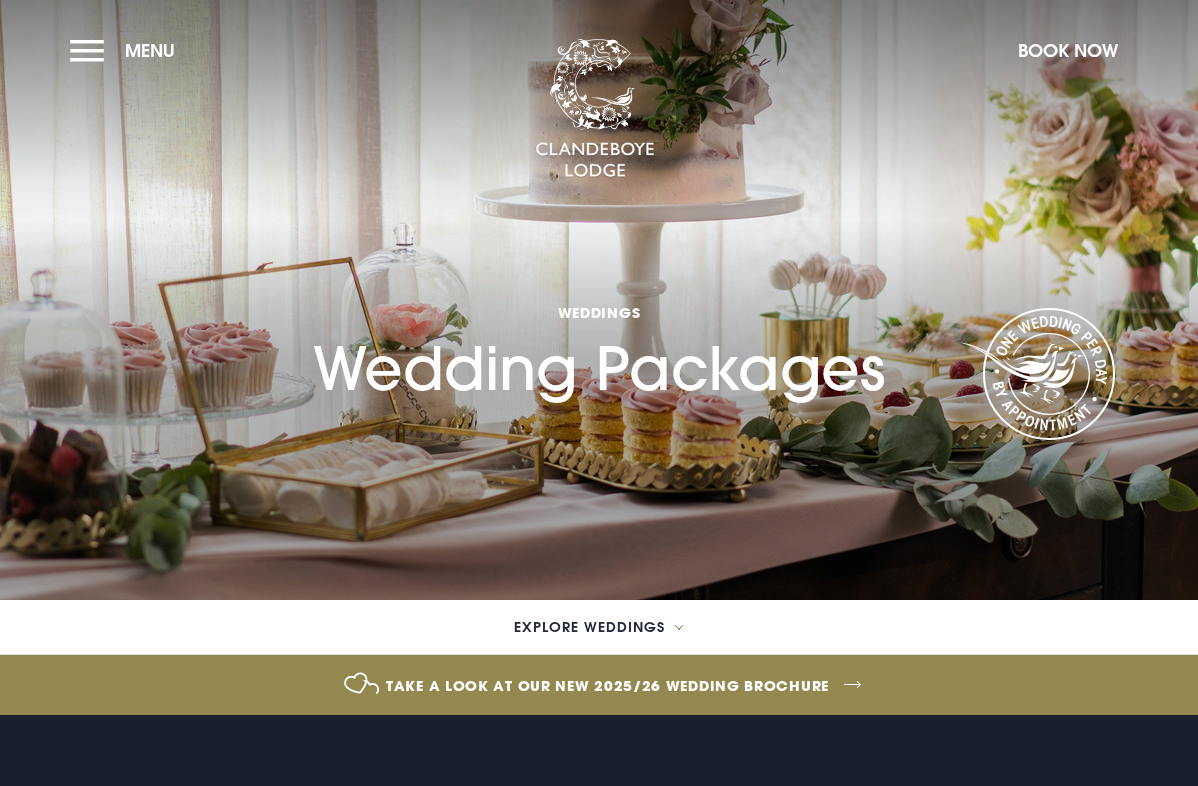 scroll, scrollTop: 0, scrollLeft: 0, axis: both 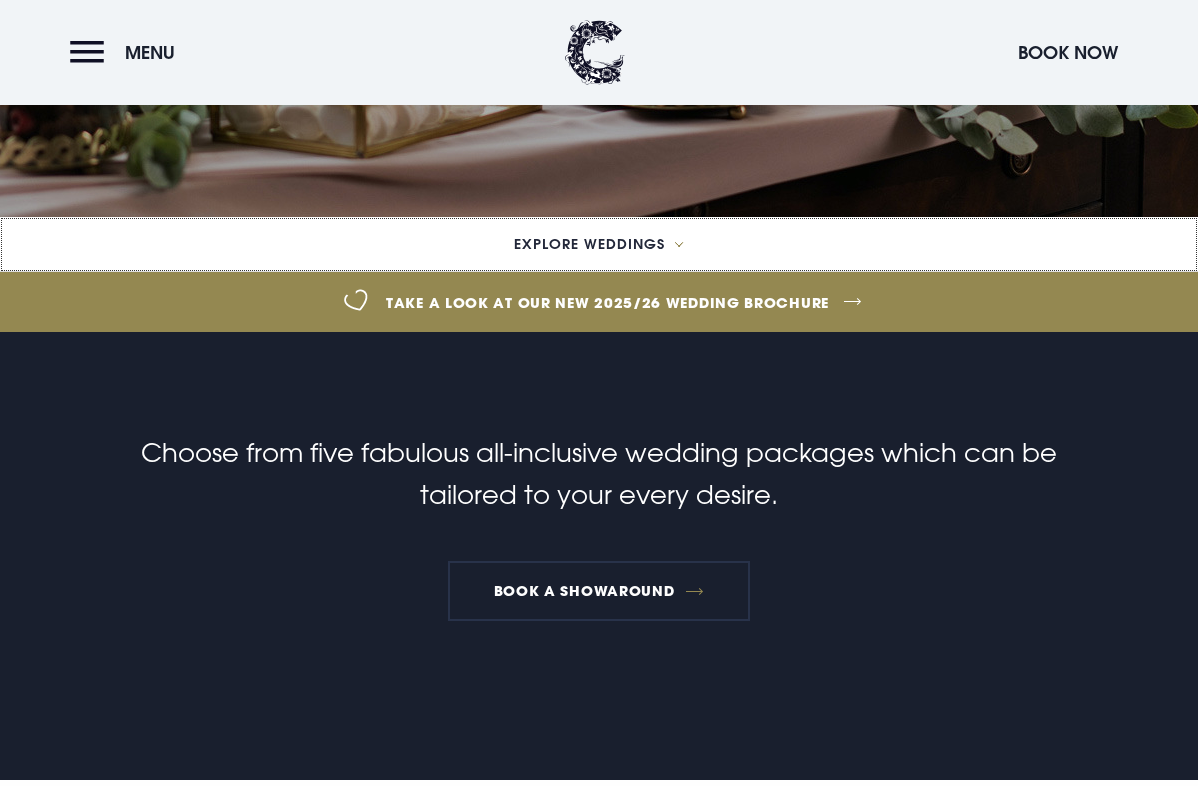 click on "Explore Weddings" at bounding box center [599, 244] 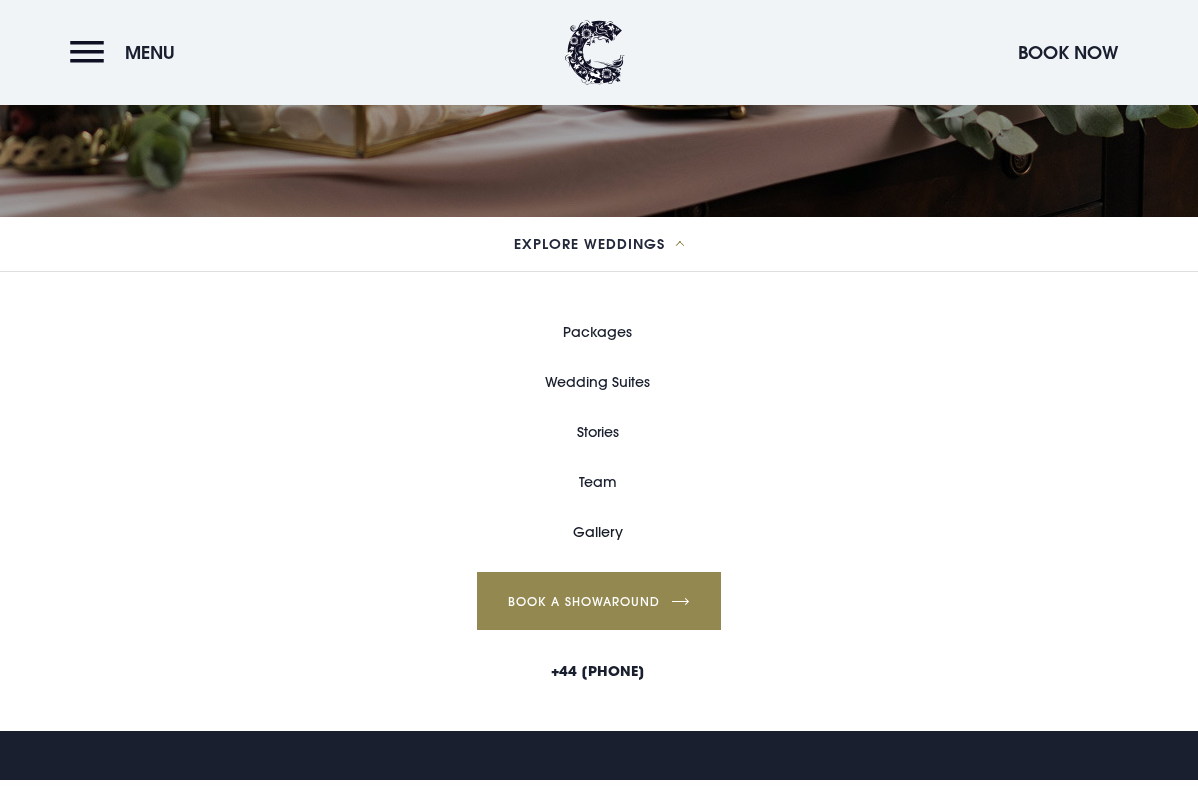 click on "Gallery" at bounding box center (598, 532) 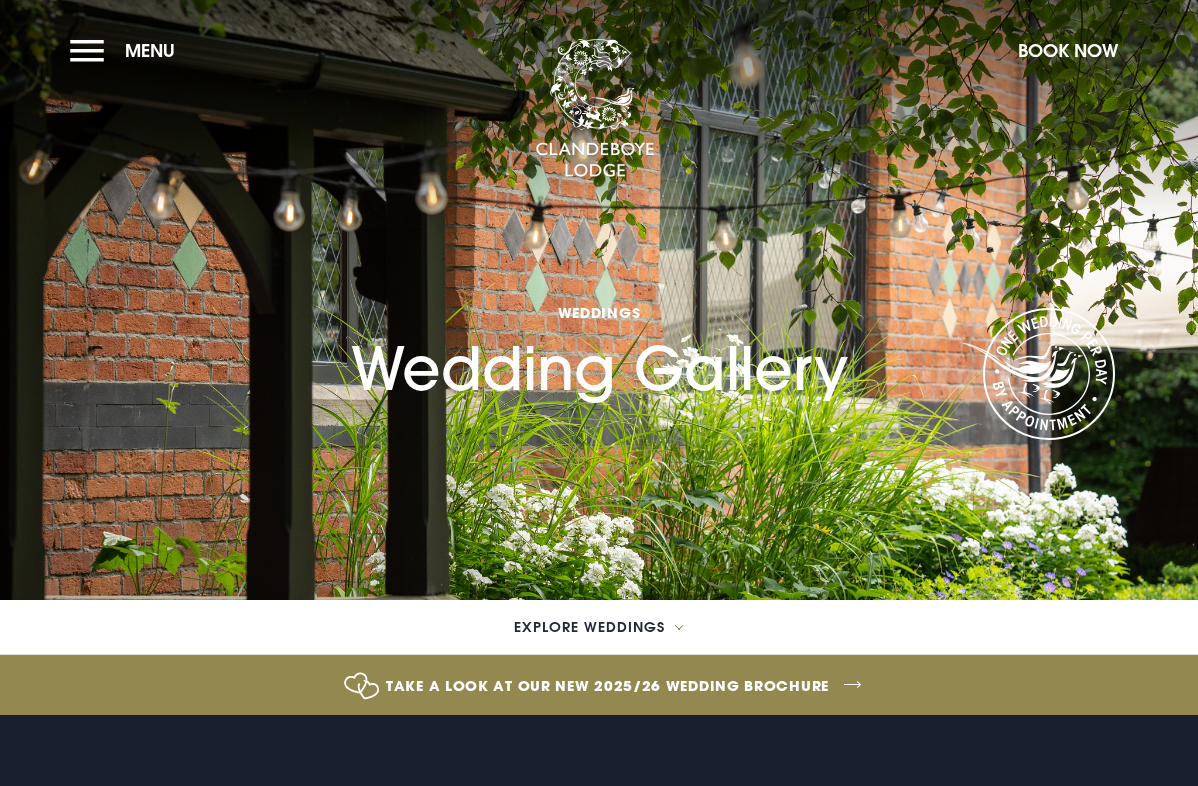 scroll, scrollTop: 0, scrollLeft: 0, axis: both 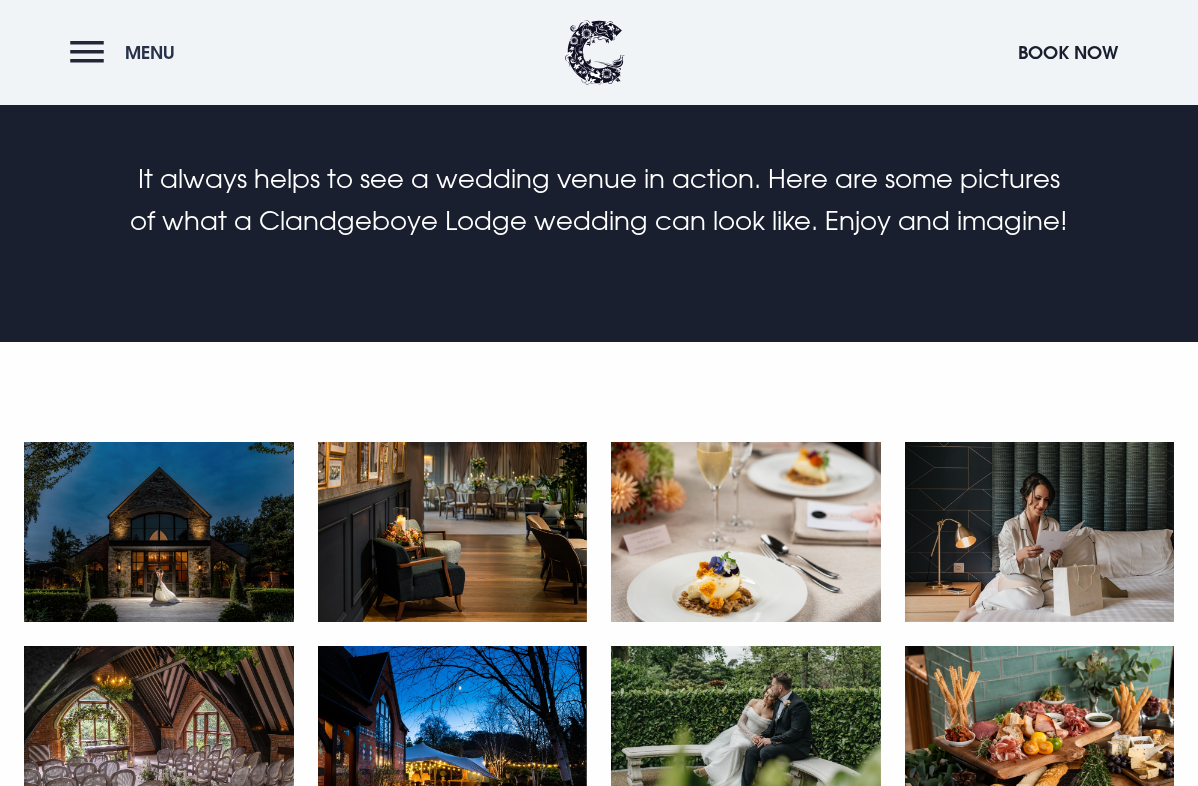 click on "Menu" at bounding box center [127, 52] 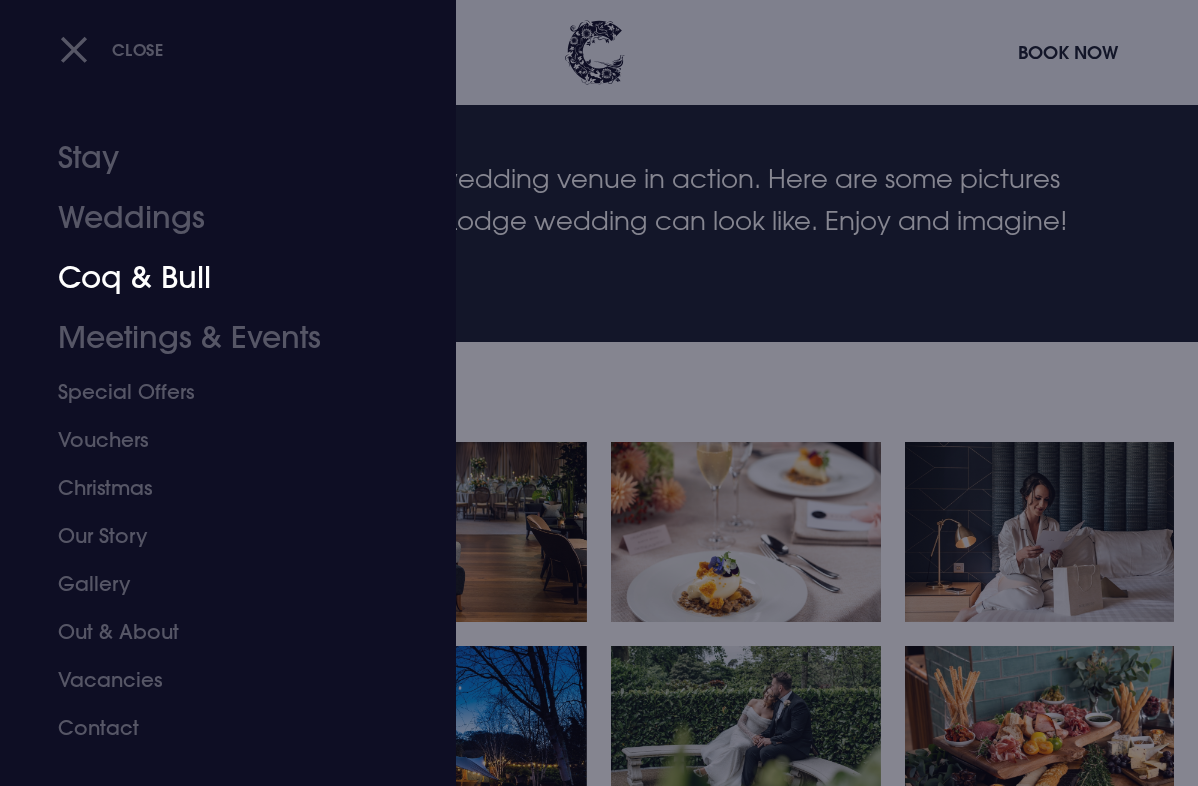 click on "Coq & Bull" at bounding box center [214, 278] 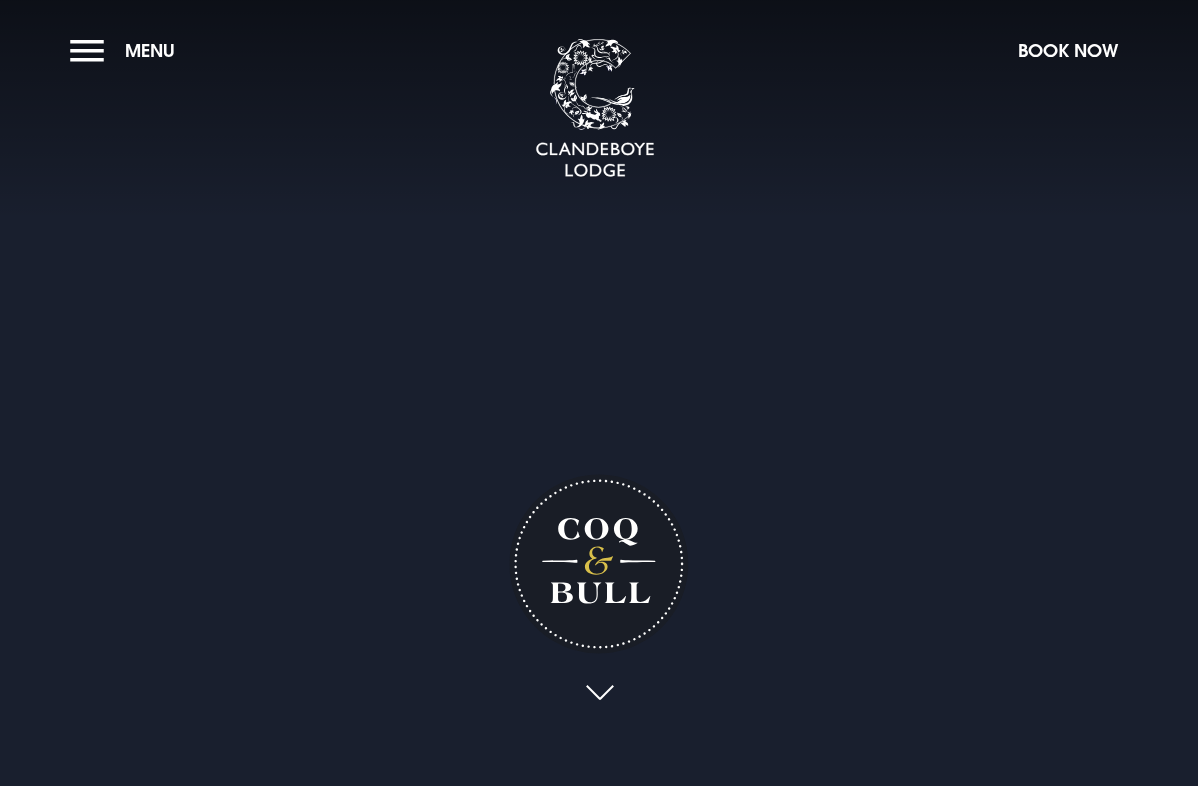 scroll, scrollTop: 0, scrollLeft: 0, axis: both 